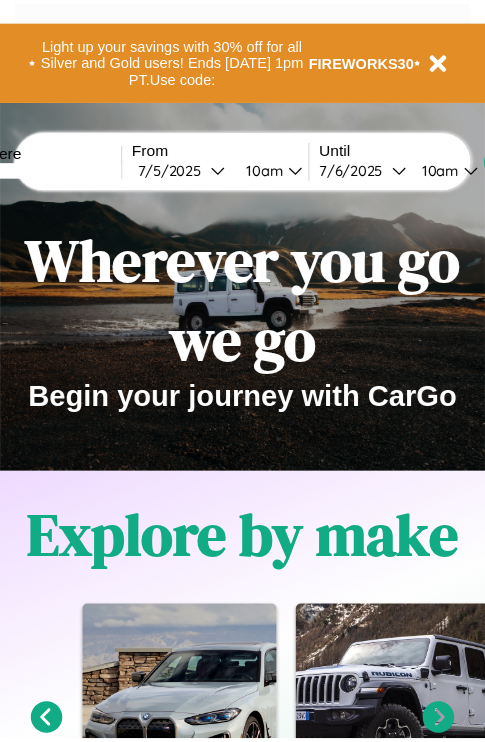 scroll, scrollTop: 0, scrollLeft: 0, axis: both 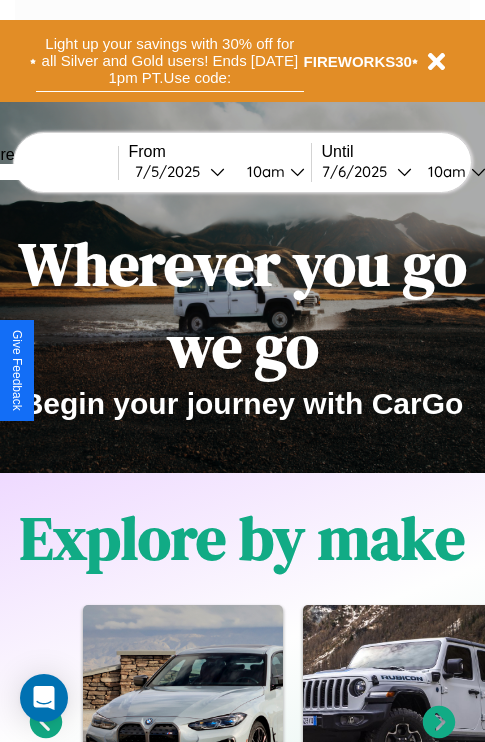 click on "Light up your savings with 30% off for all Silver and Gold users! Ends 8/1 at 1pm PT.  Use code:" at bounding box center [170, 61] 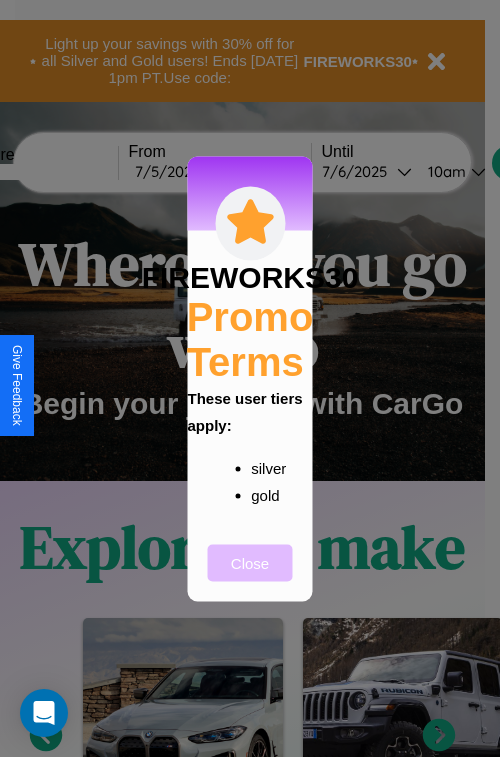 click on "Close" at bounding box center (250, 562) 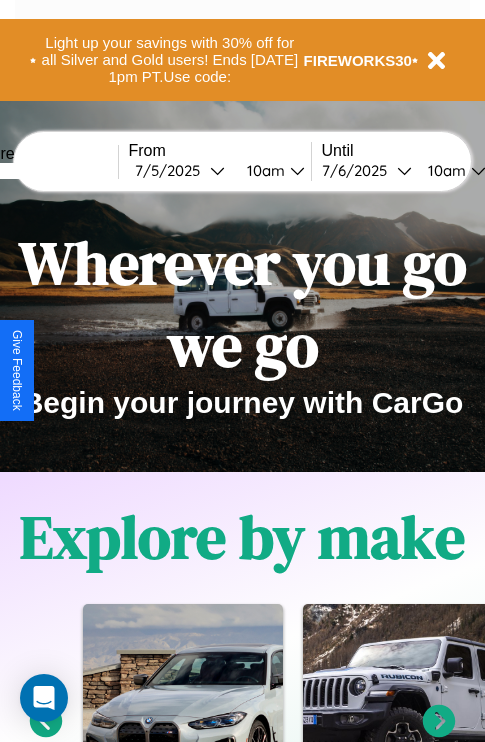 scroll, scrollTop: 0, scrollLeft: 0, axis: both 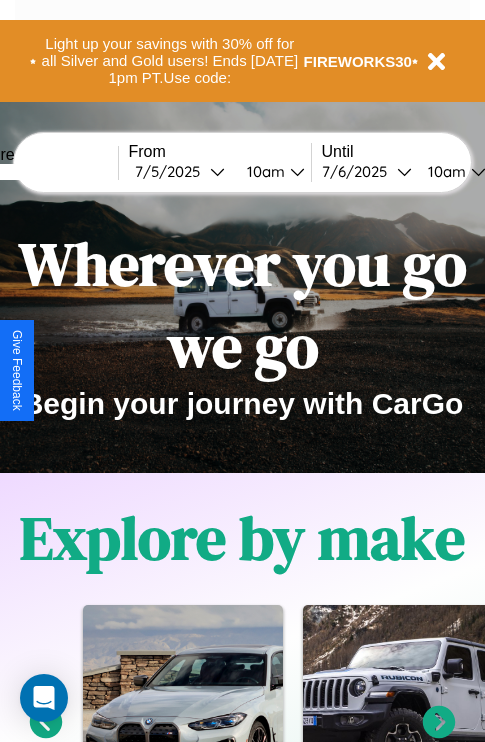 click at bounding box center [43, 172] 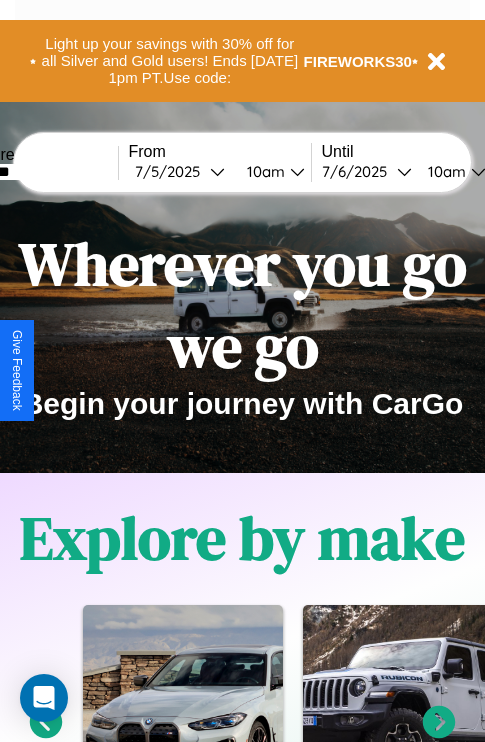 type on "*******" 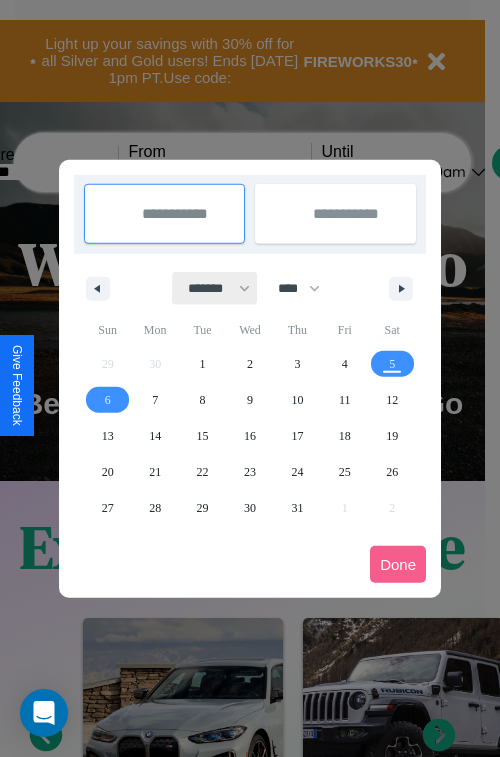click on "******* ******** ***** ***** *** **** **** ****** ********* ******* ******** ********" at bounding box center [215, 288] 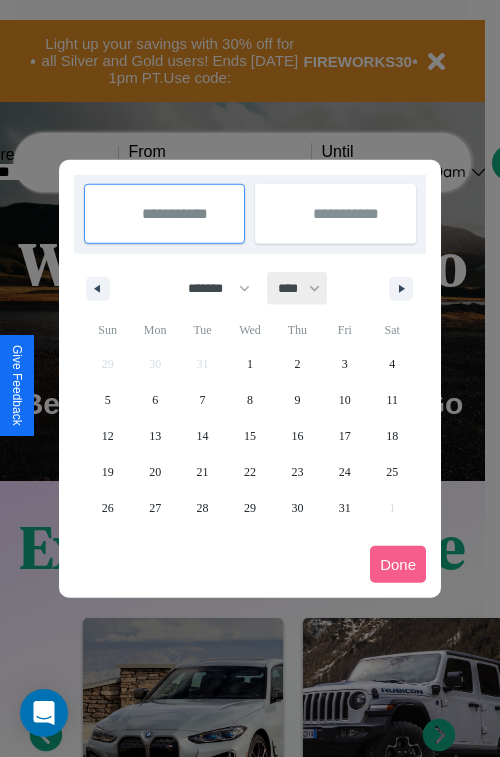 click on "**** **** **** **** **** **** **** **** **** **** **** **** **** **** **** **** **** **** **** **** **** **** **** **** **** **** **** **** **** **** **** **** **** **** **** **** **** **** **** **** **** **** **** **** **** **** **** **** **** **** **** **** **** **** **** **** **** **** **** **** **** **** **** **** **** **** **** **** **** **** **** **** **** **** **** **** **** **** **** **** **** **** **** **** **** **** **** **** **** **** **** **** **** **** **** **** **** **** **** **** **** **** **** **** **** **** **** **** **** **** **** **** **** **** **** **** **** **** **** **** ****" at bounding box center [298, 288] 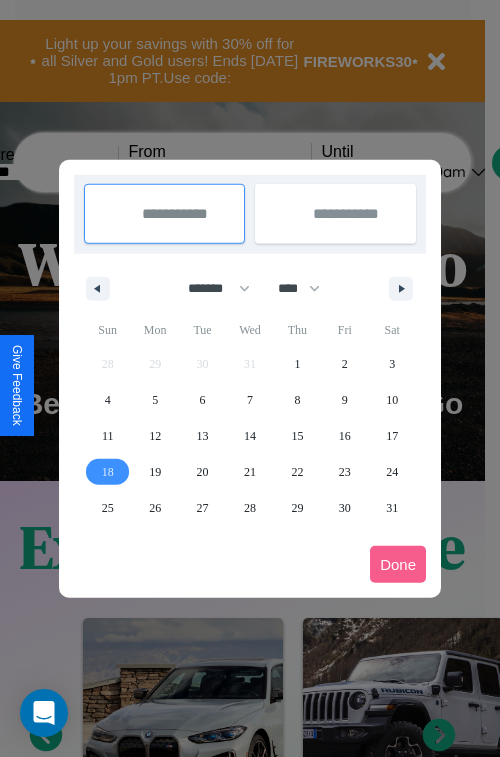 click on "18" at bounding box center (108, 472) 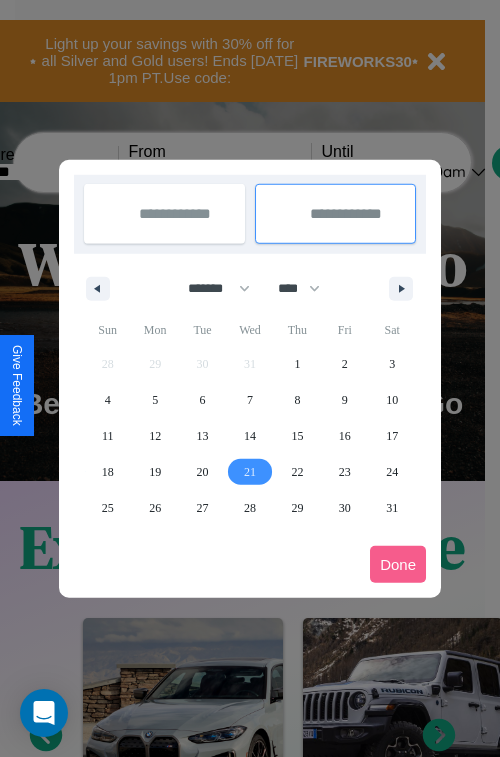 click on "21" at bounding box center [250, 472] 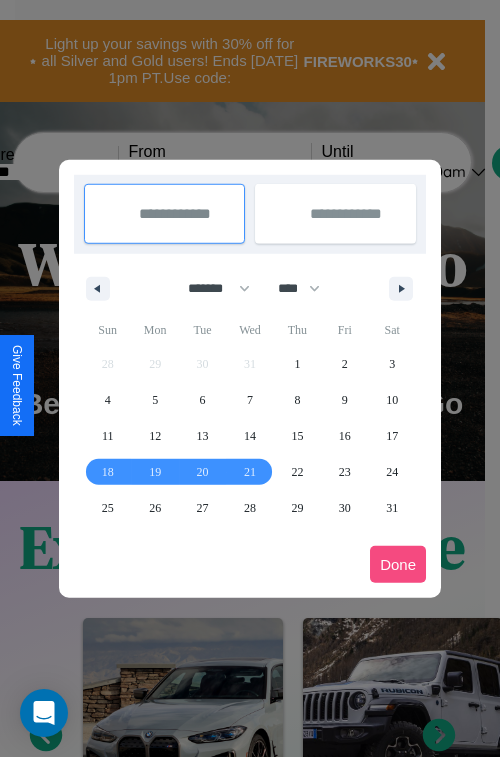 click on "Done" at bounding box center (398, 564) 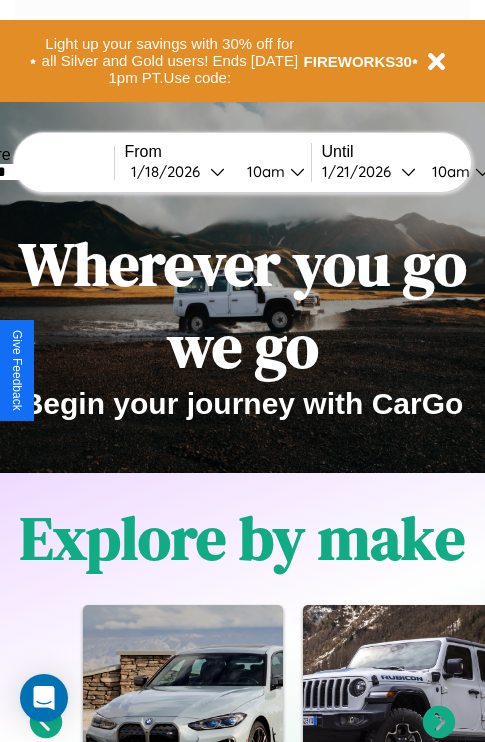 scroll, scrollTop: 0, scrollLeft: 71, axis: horizontal 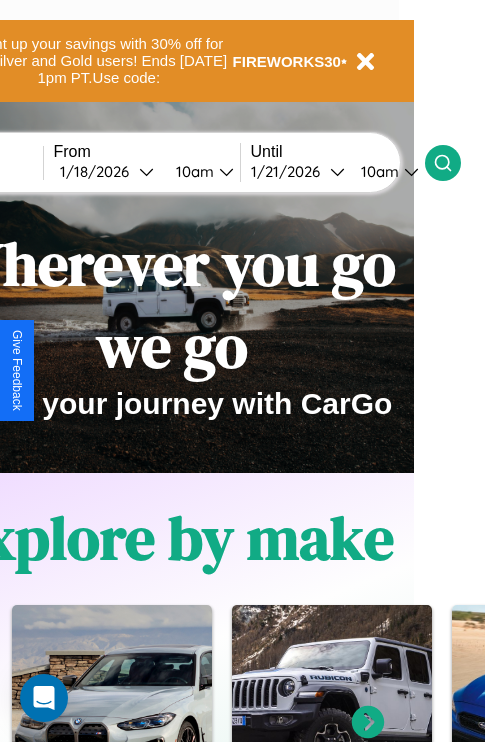 click 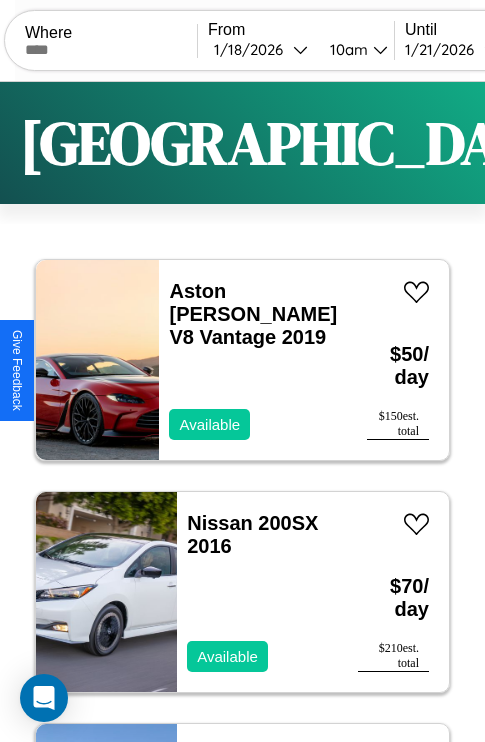 scroll, scrollTop: 95, scrollLeft: 0, axis: vertical 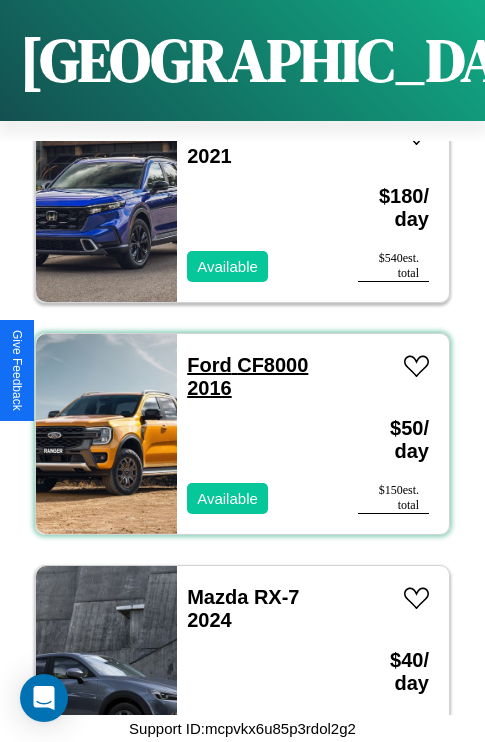 click on "Ford   CF8000   2016" at bounding box center (247, 376) 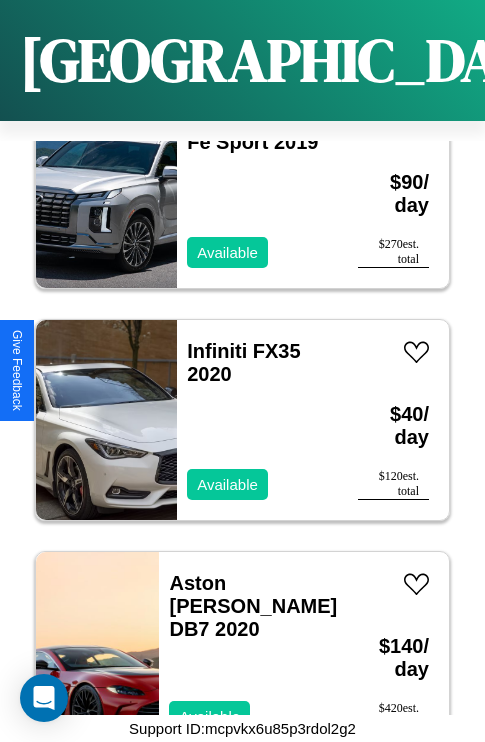 scroll, scrollTop: 23275, scrollLeft: 0, axis: vertical 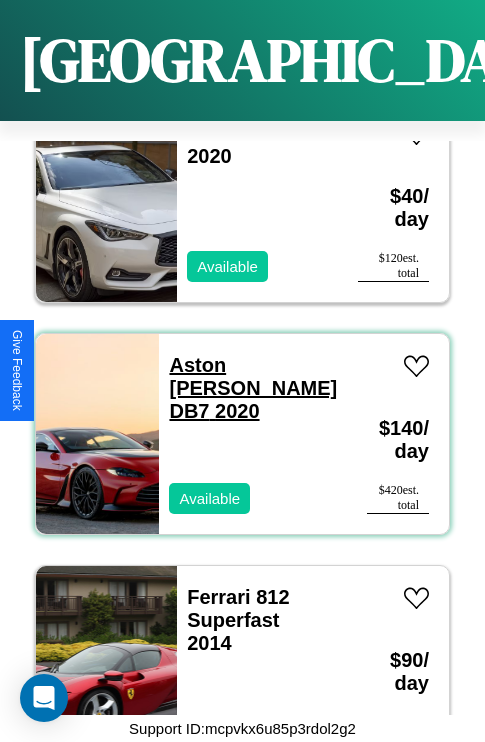 click on "Aston Martin   DB7   2020" at bounding box center (253, 388) 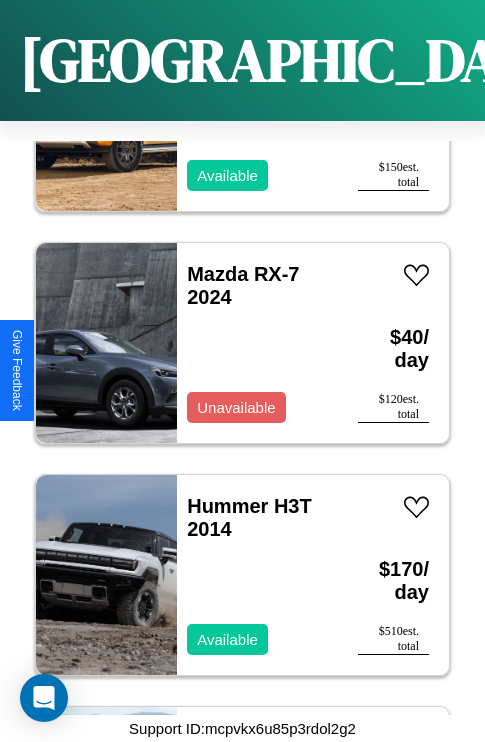 scroll, scrollTop: 18171, scrollLeft: 0, axis: vertical 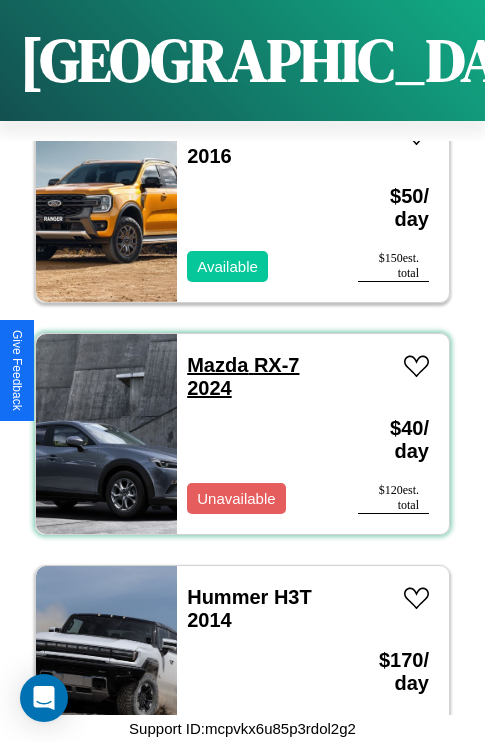 click on "Mazda   RX-7   2024" at bounding box center [243, 376] 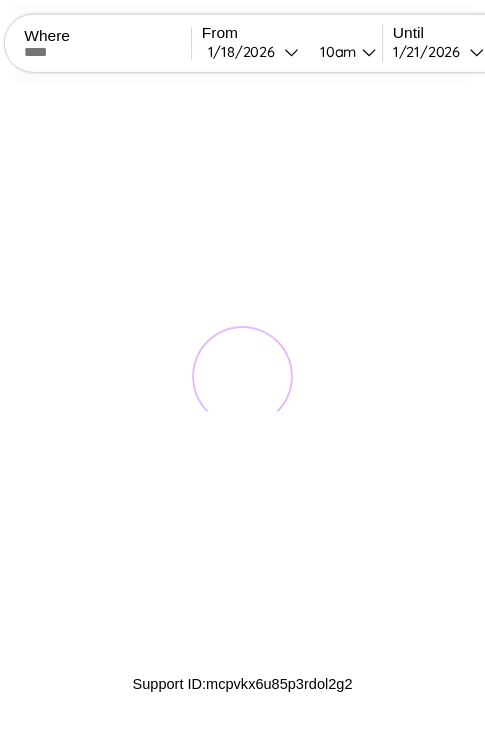 scroll, scrollTop: 0, scrollLeft: 0, axis: both 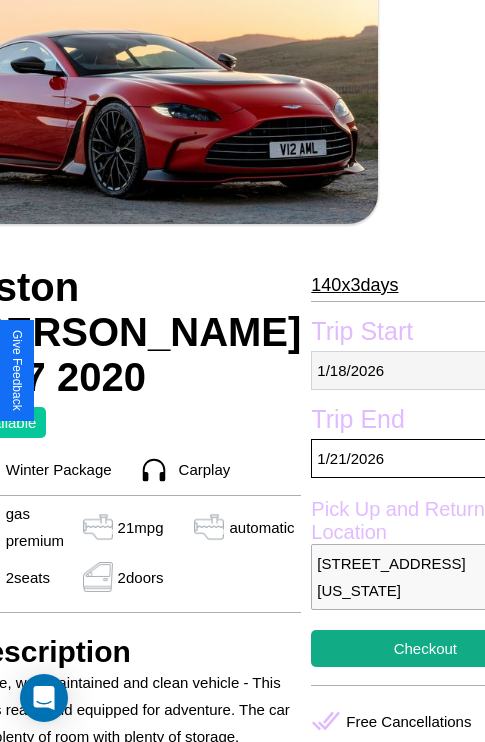 click on "1 / 18 / 2026" at bounding box center (425, 370) 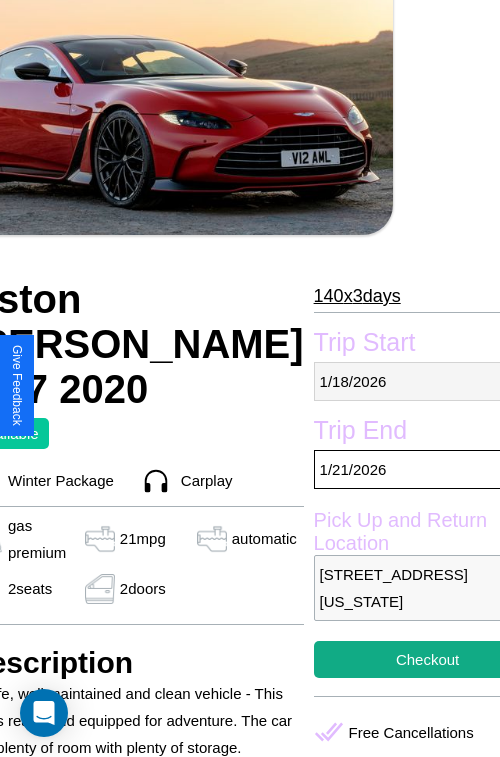 select on "*" 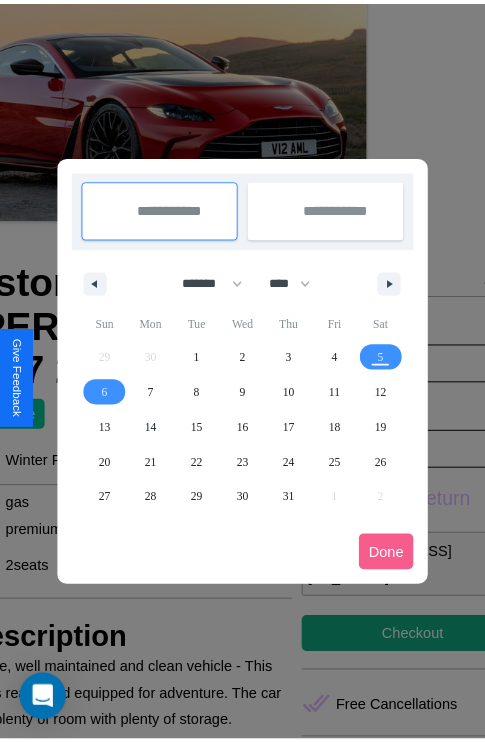 scroll, scrollTop: 0, scrollLeft: 107, axis: horizontal 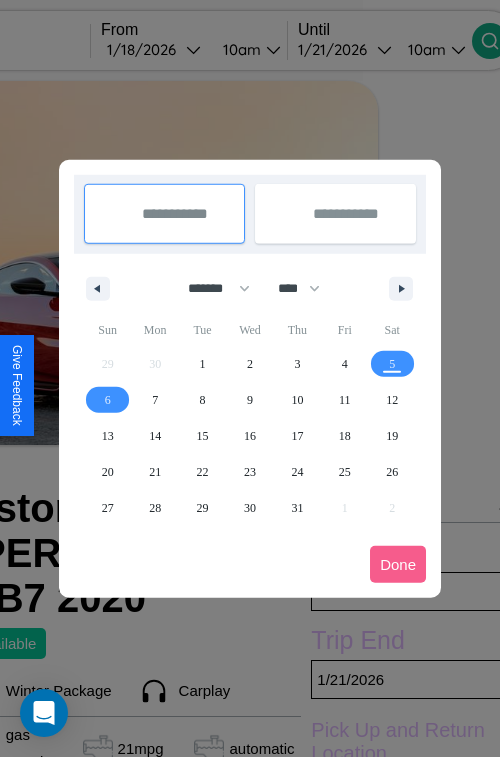 click at bounding box center (250, 378) 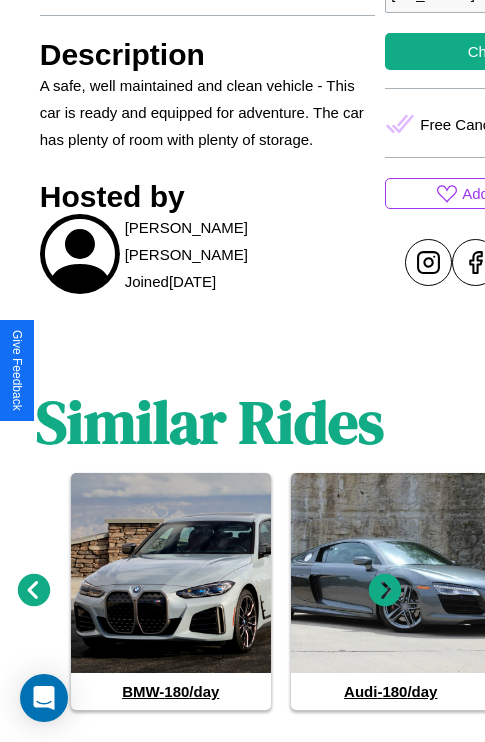 scroll, scrollTop: 853, scrollLeft: 30, axis: both 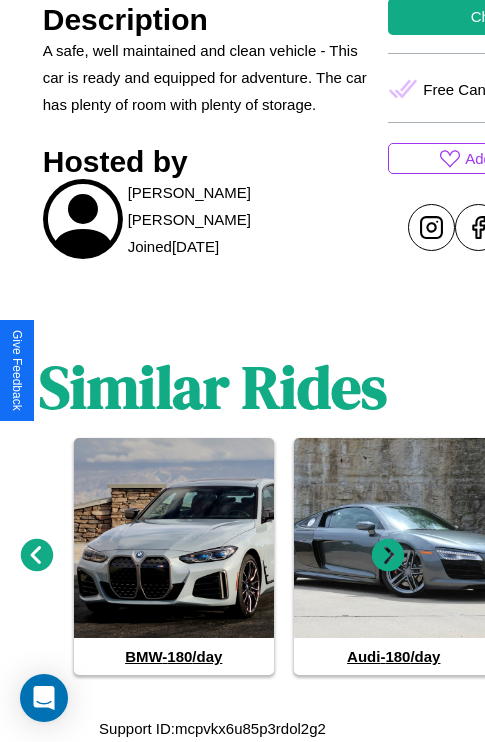 click 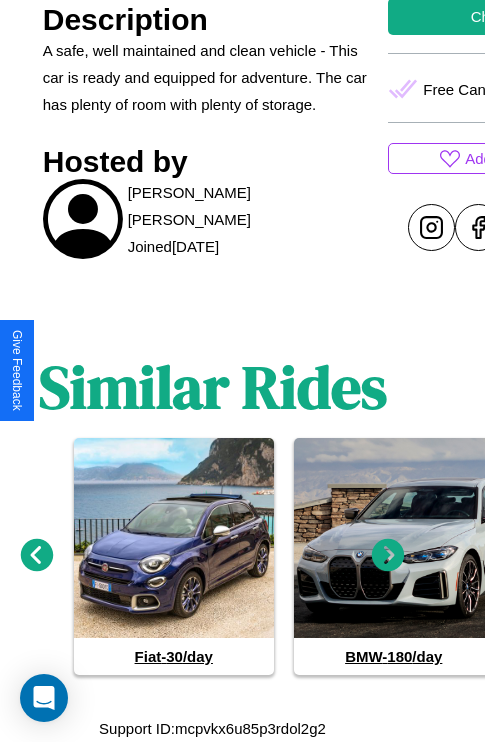 click 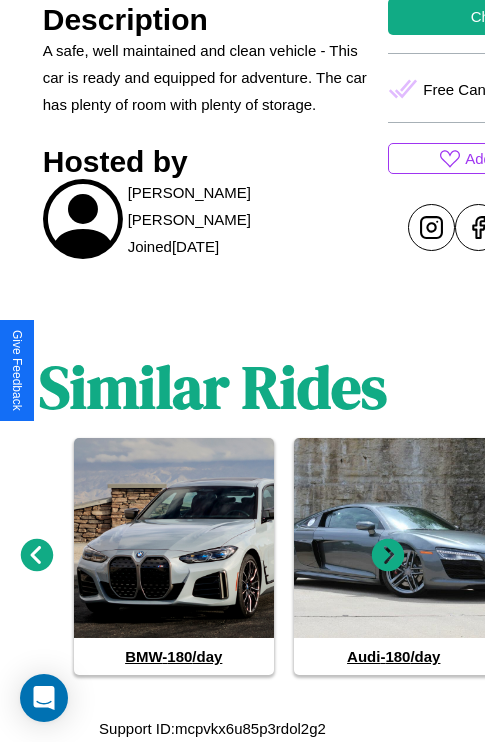 click 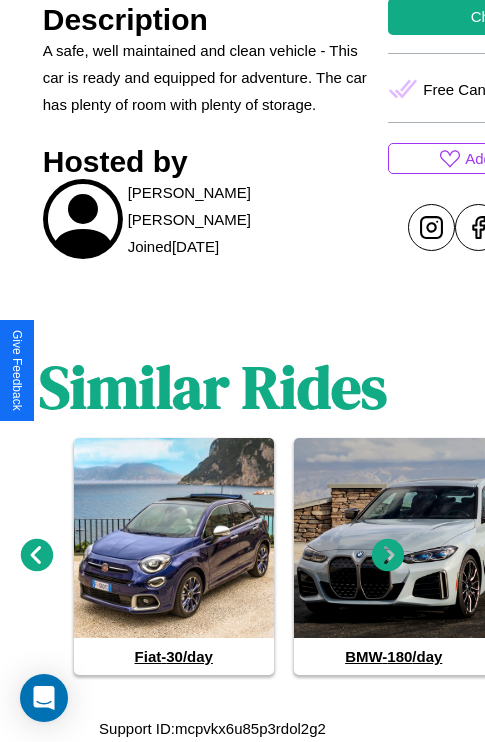 click 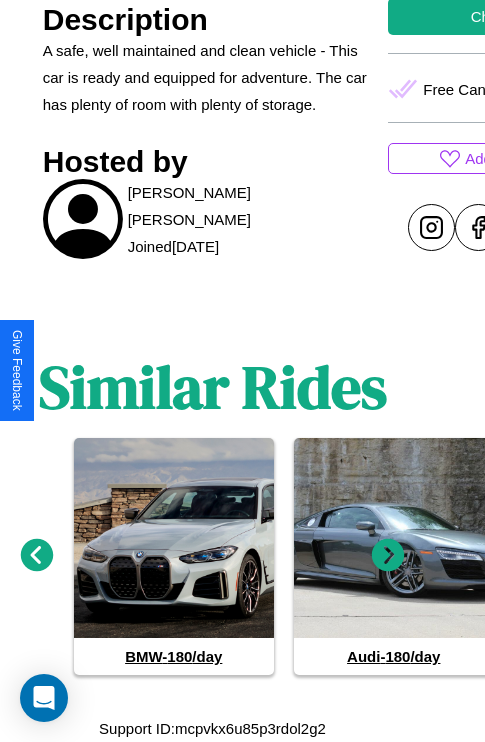 click 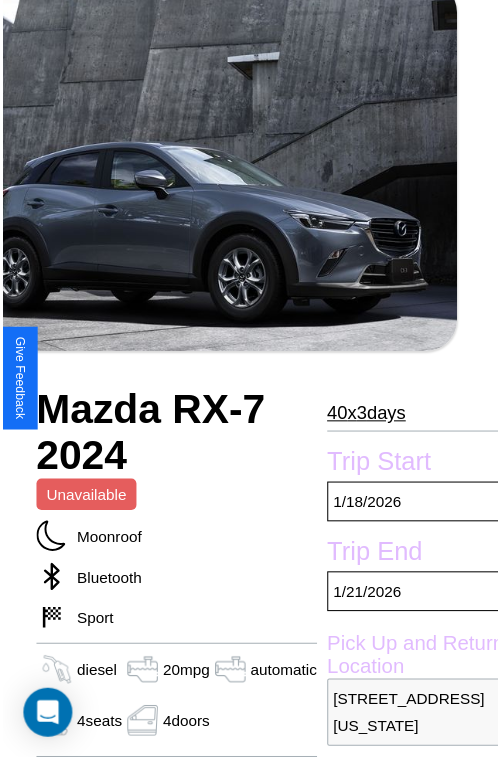 scroll, scrollTop: 219, scrollLeft: 88, axis: both 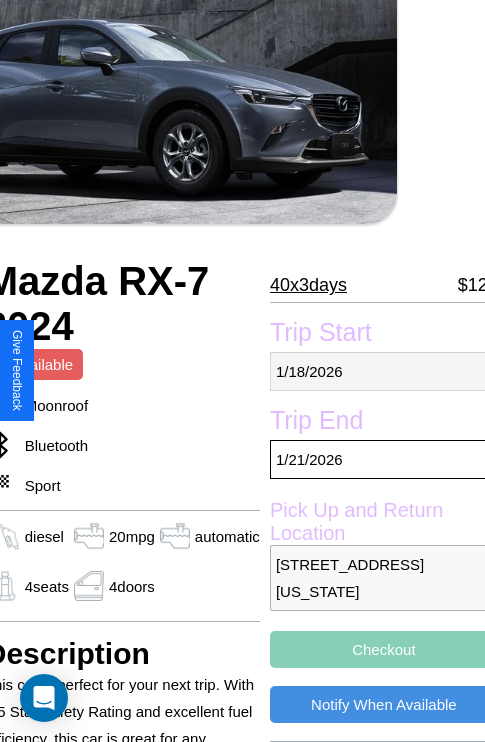 click on "1 / 18 / 2026" at bounding box center (384, 371) 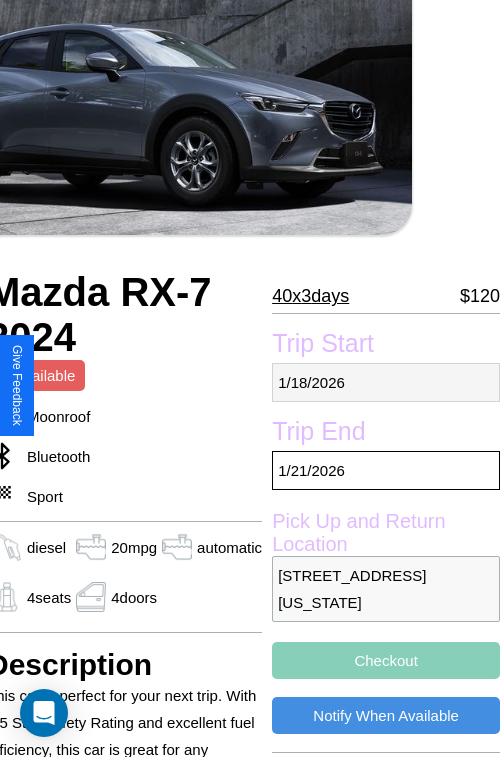 select on "*" 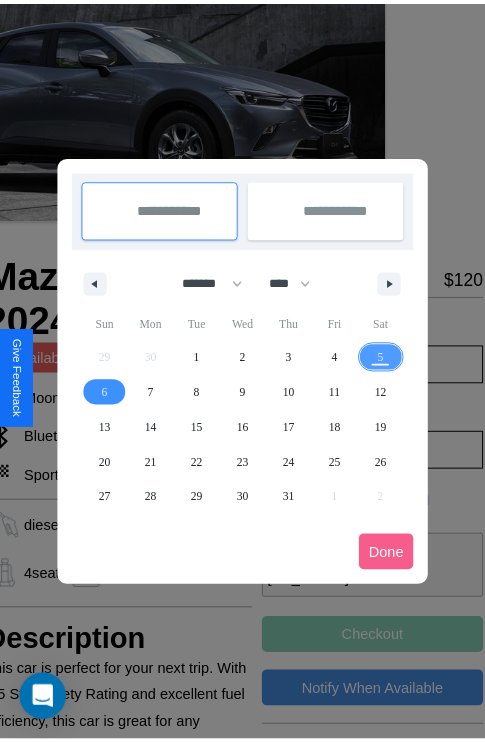 scroll, scrollTop: 0, scrollLeft: 88, axis: horizontal 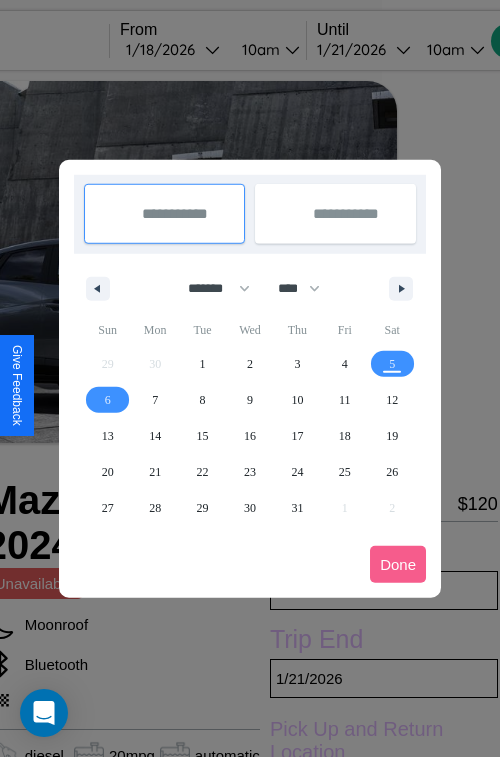 click at bounding box center (250, 378) 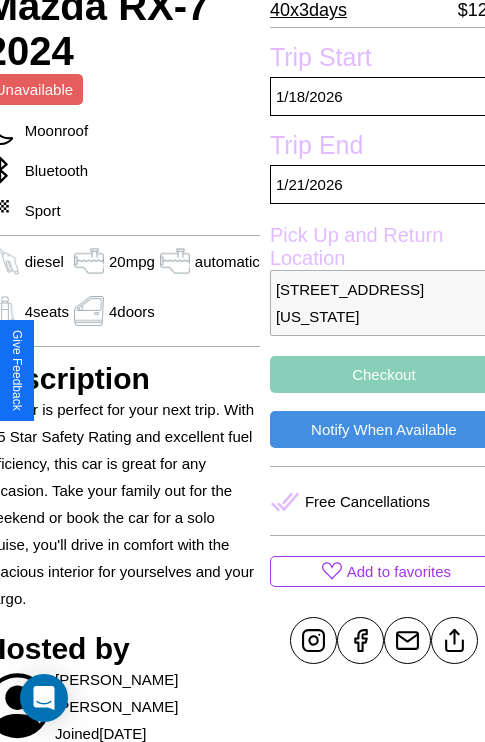 scroll, scrollTop: 497, scrollLeft: 88, axis: both 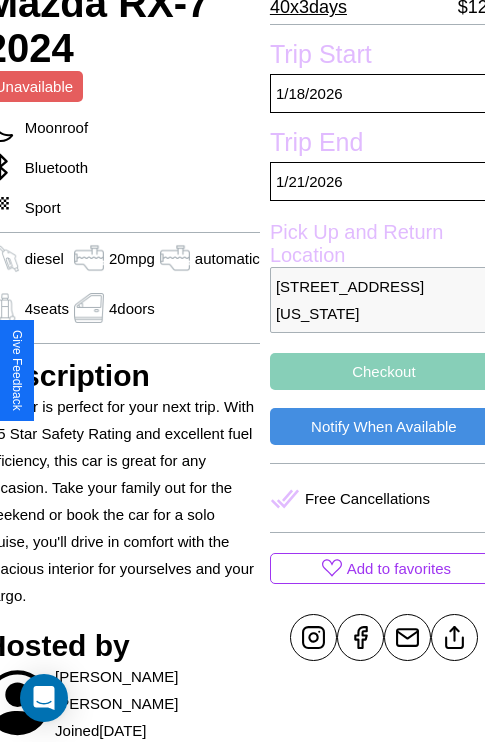 click on "Checkout" at bounding box center (384, 371) 